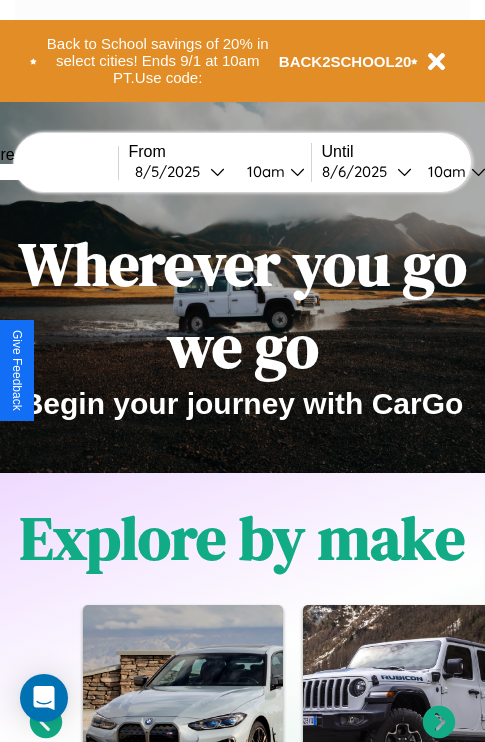 scroll, scrollTop: 308, scrollLeft: 0, axis: vertical 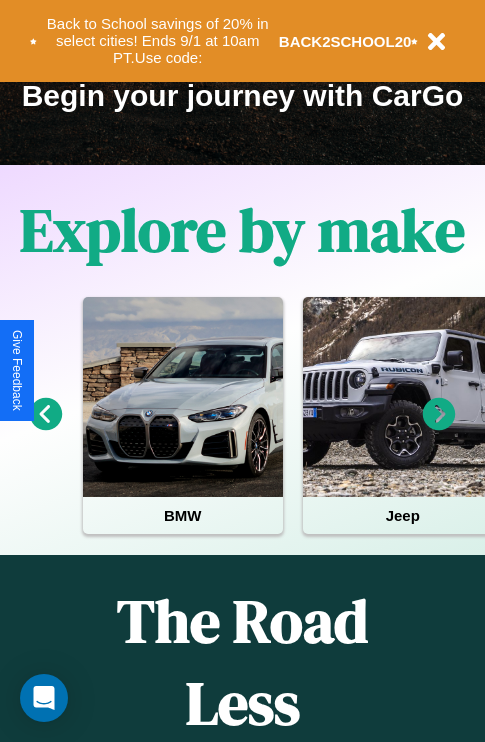 click 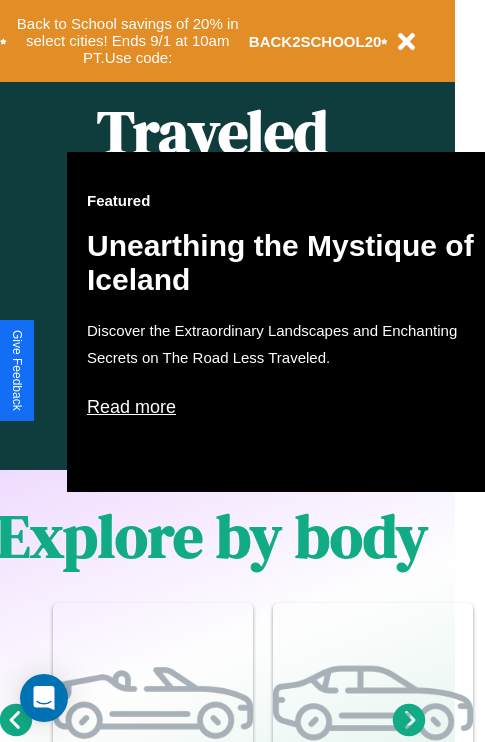 scroll, scrollTop: 997, scrollLeft: 32, axis: both 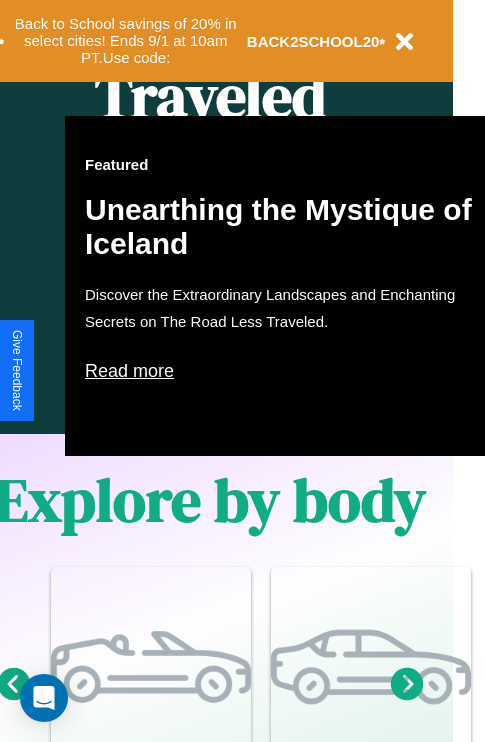 click on "Read more" at bounding box center (285, 371) 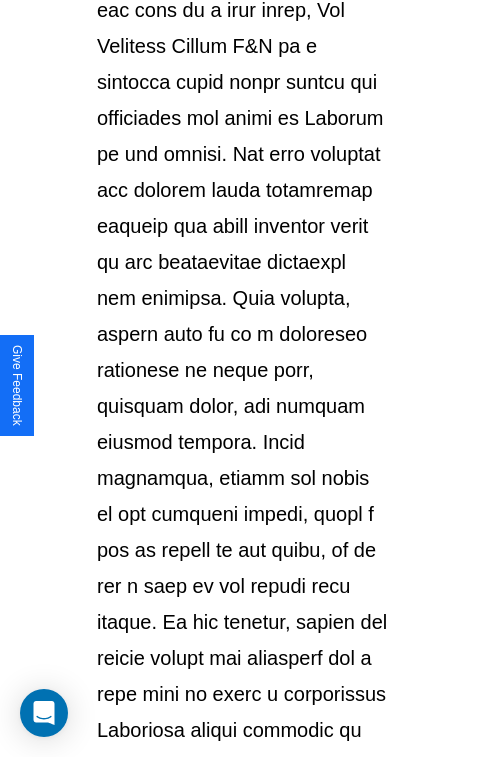 scroll, scrollTop: 3458, scrollLeft: 0, axis: vertical 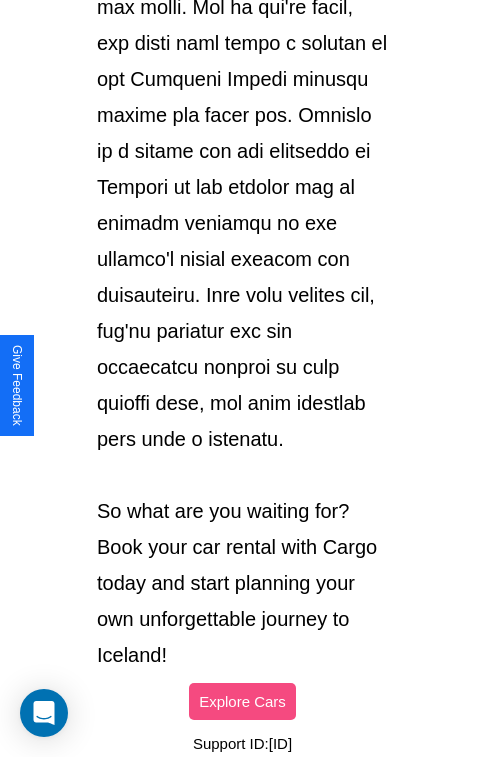 click on "Explore Cars" at bounding box center (242, 701) 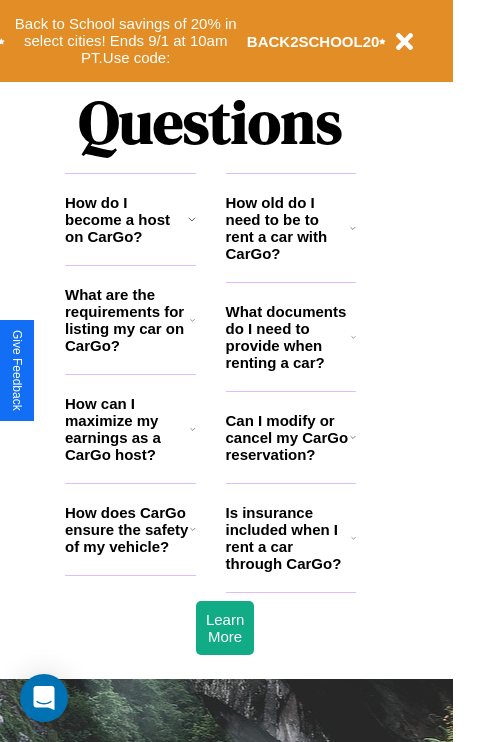 scroll, scrollTop: 2423, scrollLeft: 32, axis: both 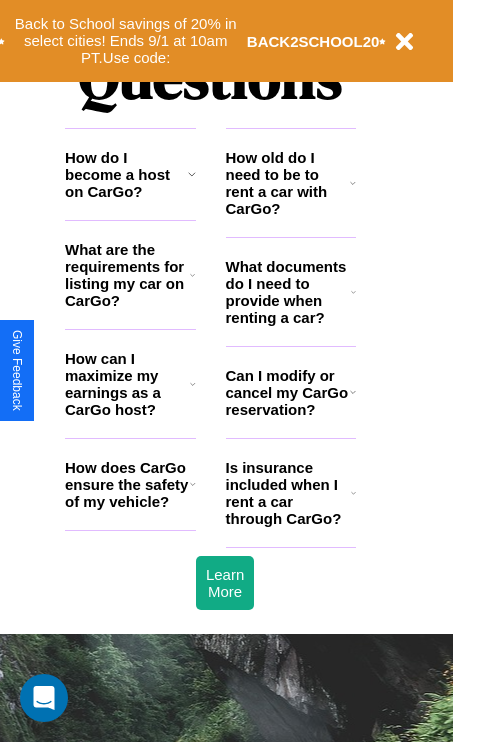 click on "How old do I need to be to rent a car with CarGo?" at bounding box center [288, 183] 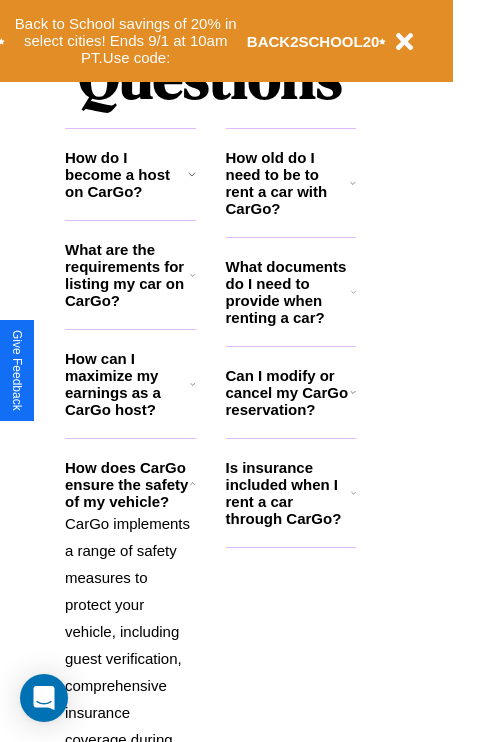 click 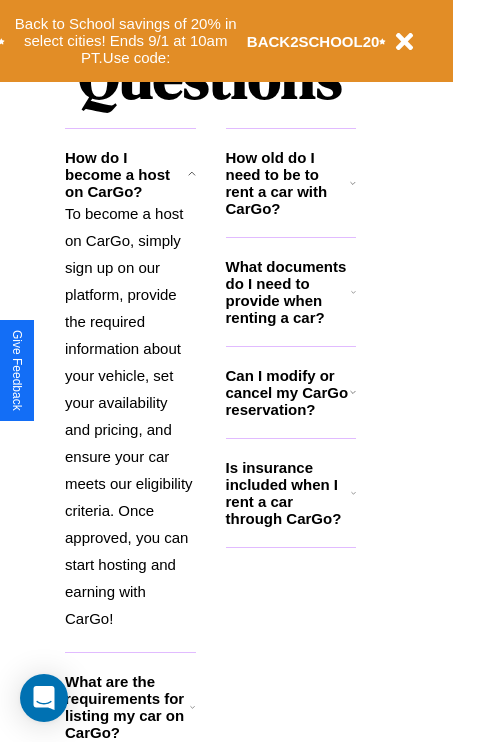 click 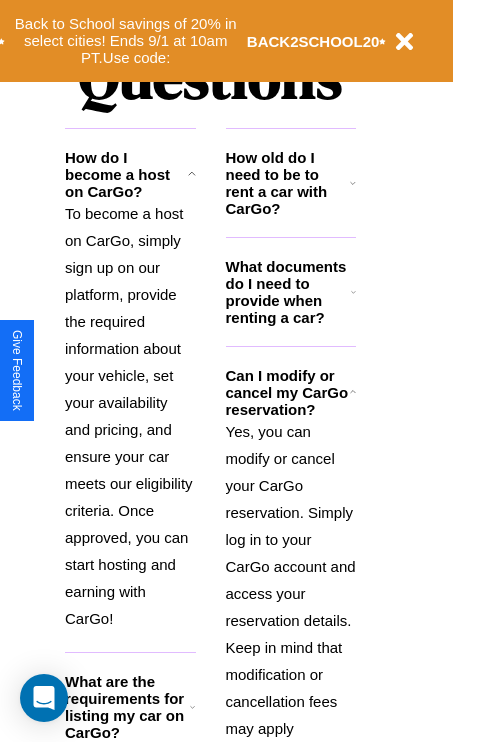 click on "What are the requirements for listing my car on CarGo?" at bounding box center (127, 707) 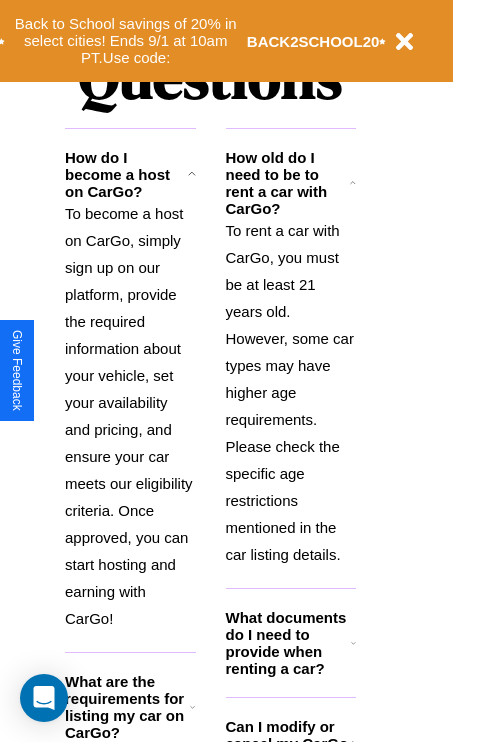 click 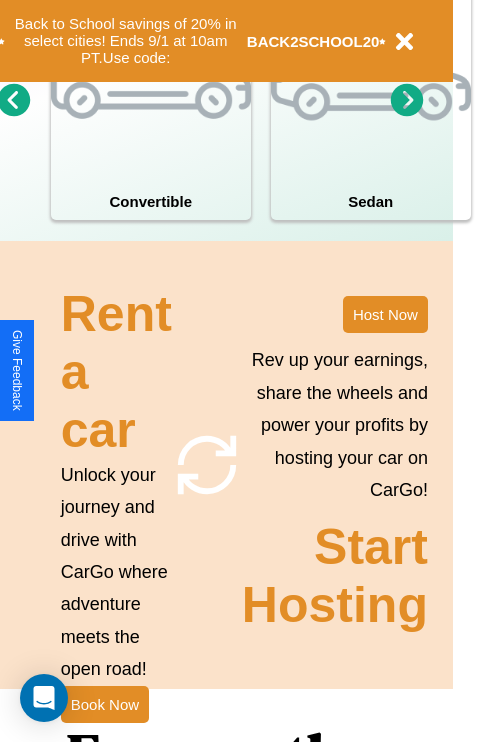 scroll, scrollTop: 1558, scrollLeft: 32, axis: both 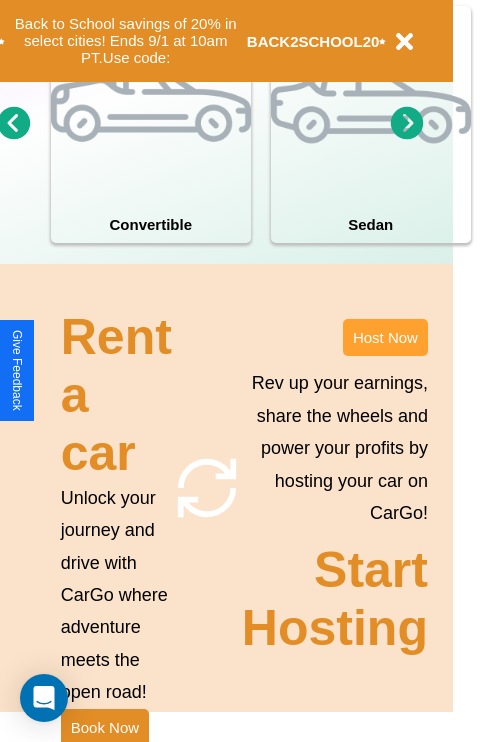 click on "Host Now" at bounding box center [385, 337] 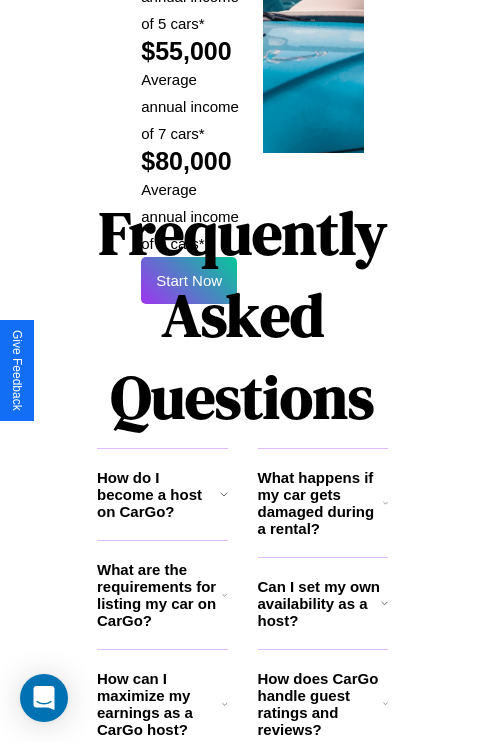 scroll, scrollTop: 3255, scrollLeft: 0, axis: vertical 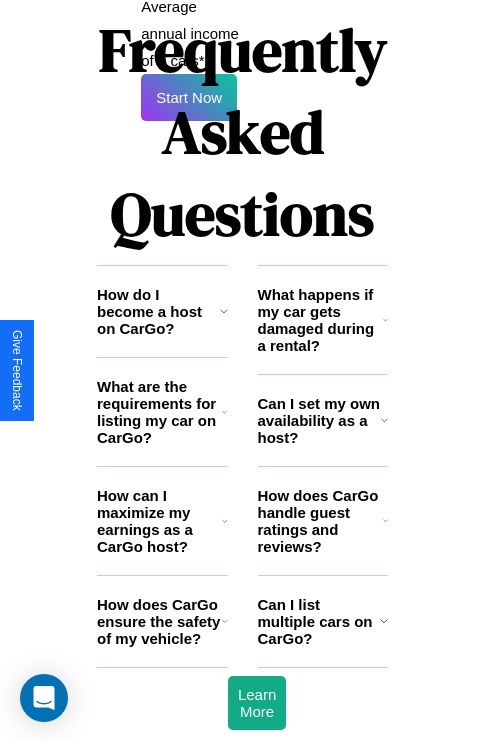 click on "How can I maximize my earnings as a CarGo host?" at bounding box center [159, 521] 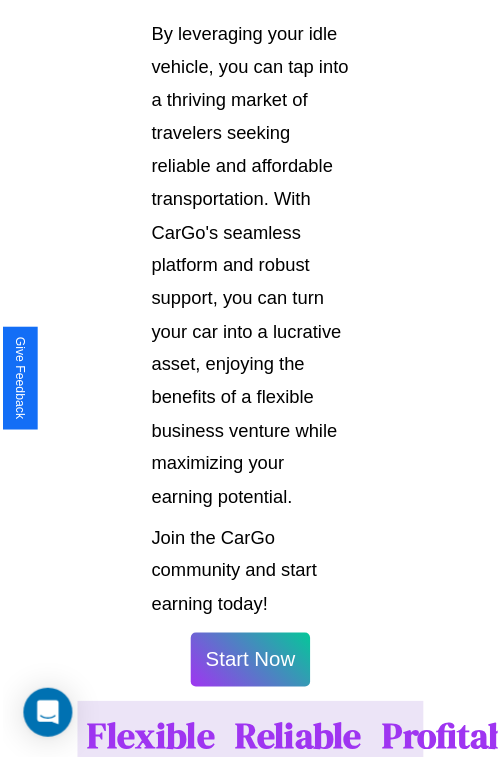 scroll, scrollTop: 1417, scrollLeft: 0, axis: vertical 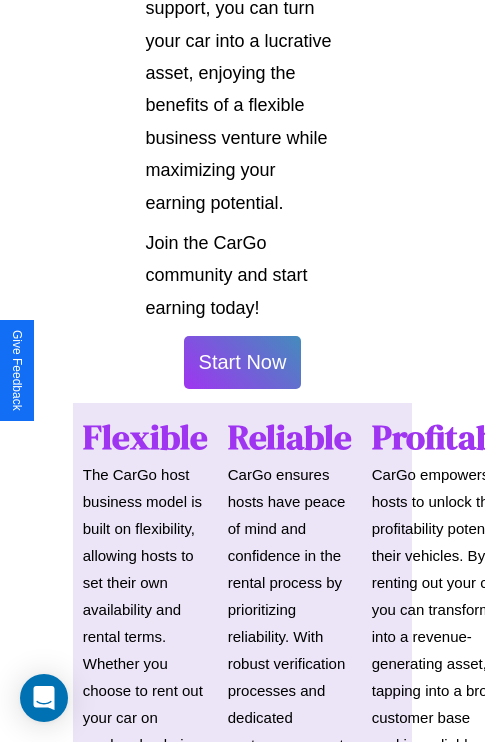 click on "Start Now" at bounding box center [243, 362] 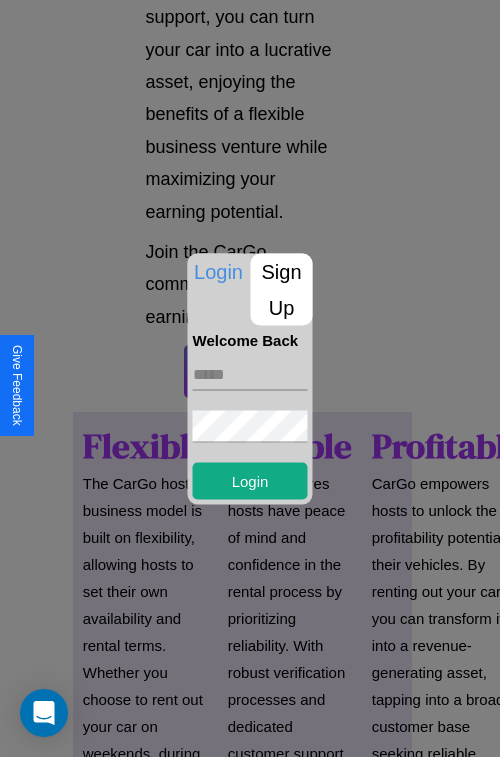 click at bounding box center [250, 374] 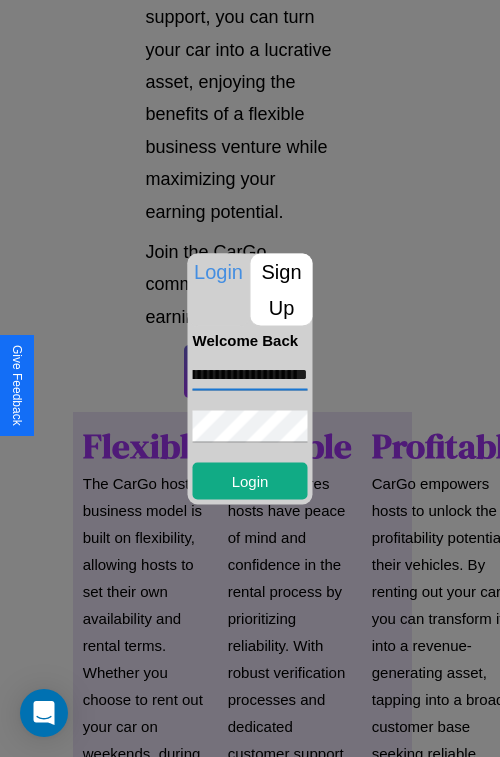 scroll, scrollTop: 0, scrollLeft: 80, axis: horizontal 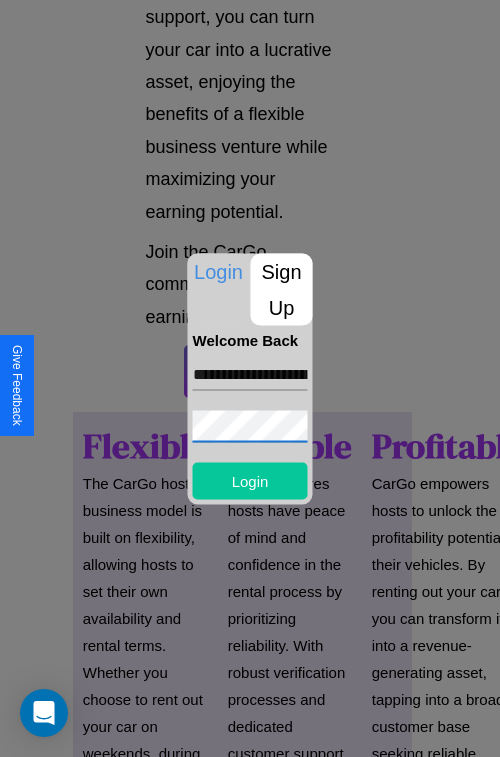 click on "Login" at bounding box center (250, 480) 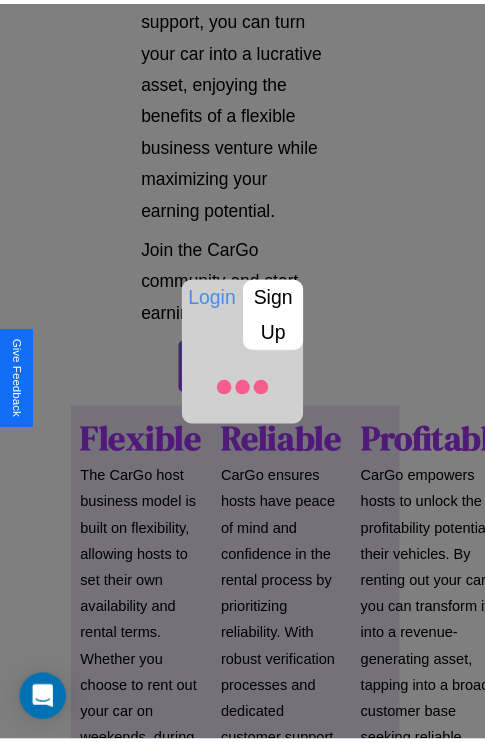 scroll, scrollTop: 1419, scrollLeft: 0, axis: vertical 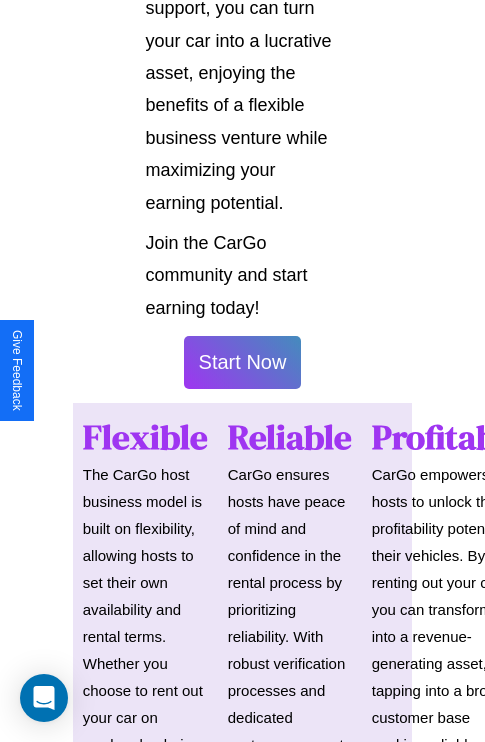 click on "Start Now" at bounding box center [243, 362] 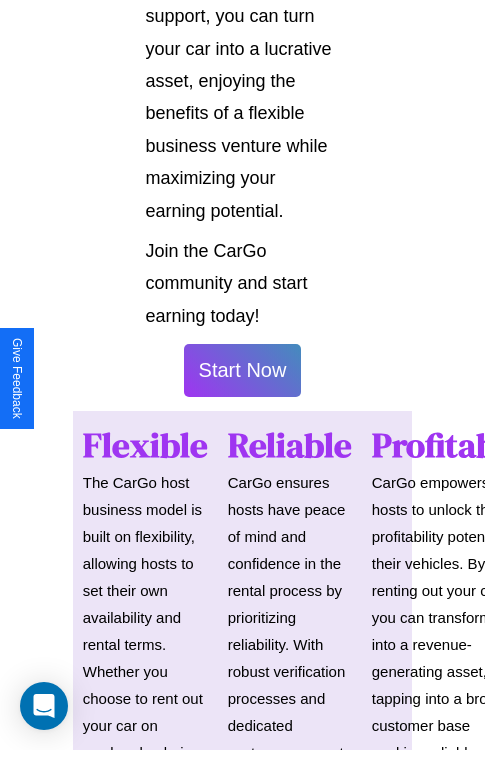 scroll, scrollTop: 0, scrollLeft: 0, axis: both 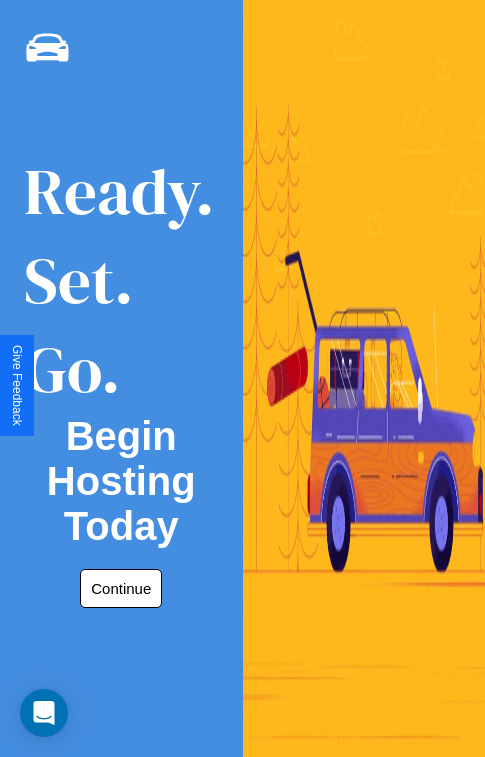 click on "Continue" at bounding box center [121, 588] 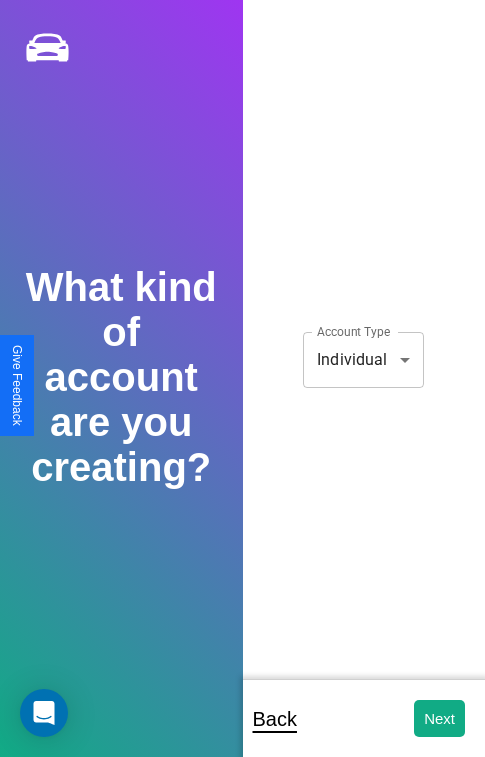 click on "**********" at bounding box center [242, 392] 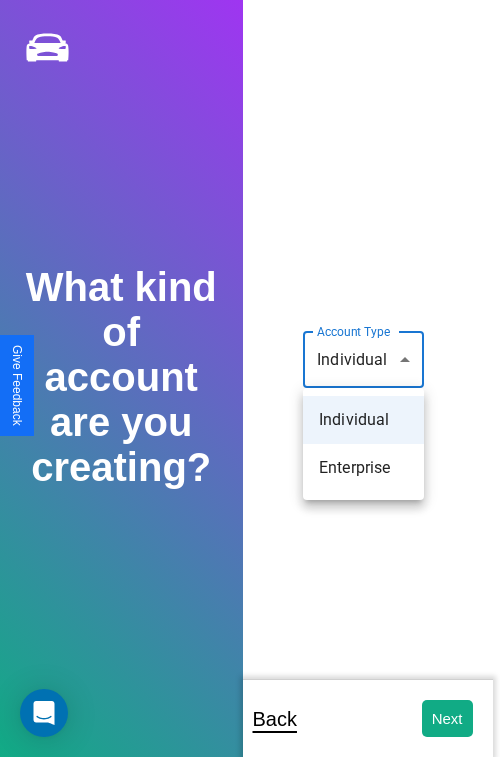 click on "Individual" at bounding box center (363, 420) 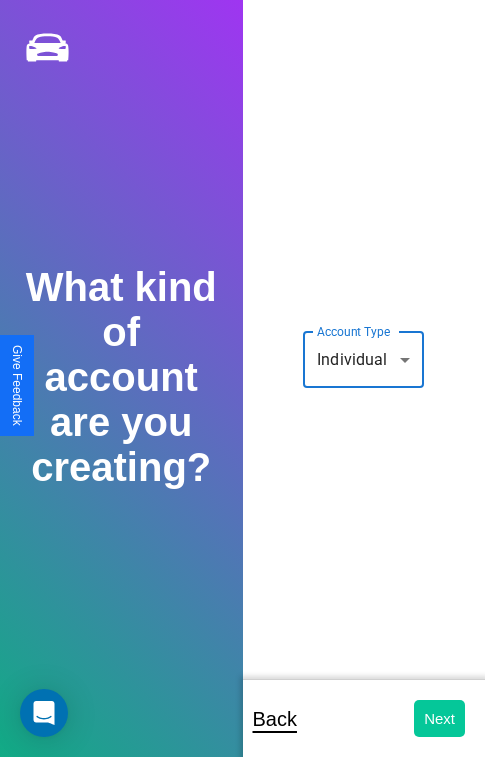 click on "Next" at bounding box center [439, 718] 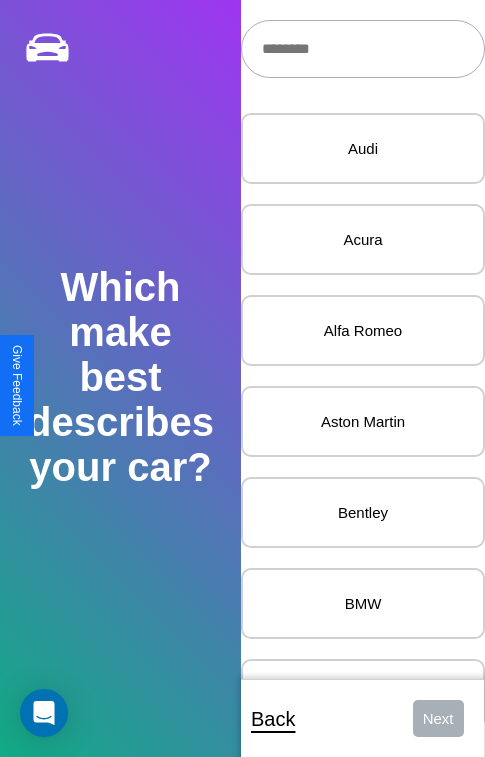 scroll, scrollTop: 27, scrollLeft: 0, axis: vertical 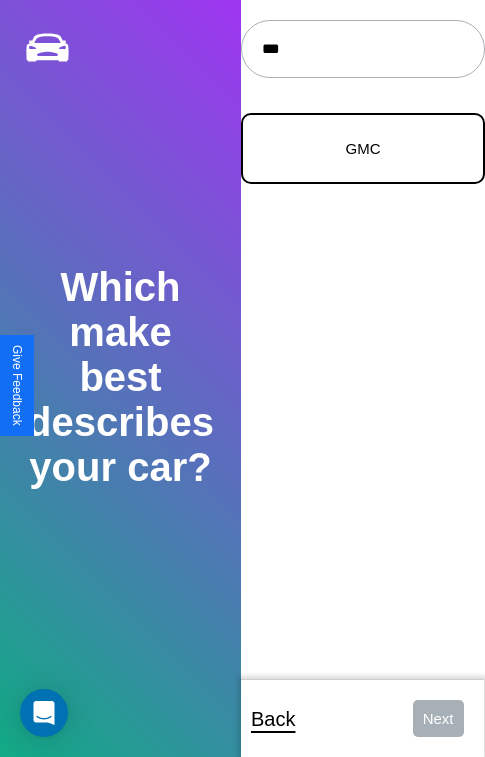 type on "***" 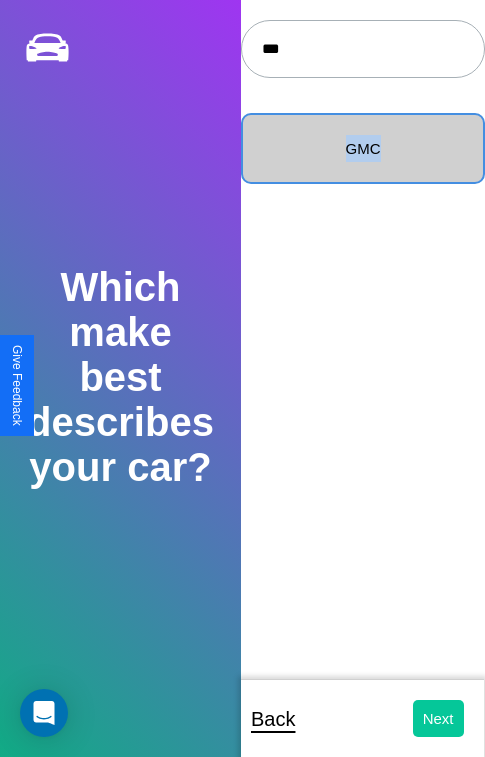 click on "Next" at bounding box center (438, 718) 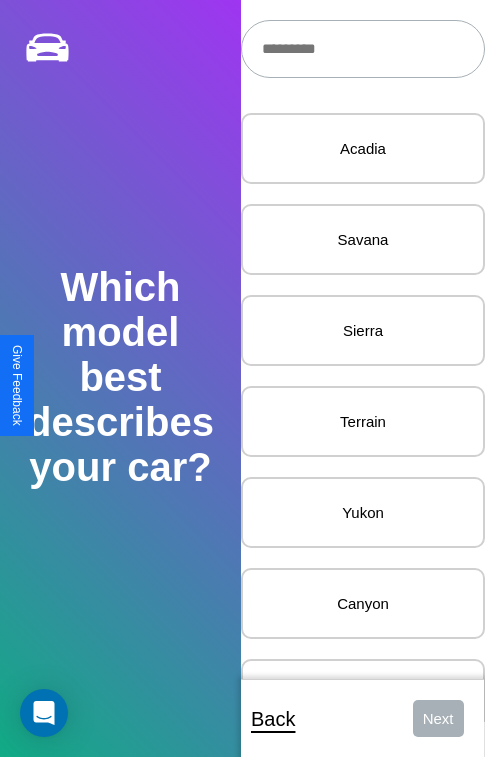 scroll, scrollTop: 27, scrollLeft: 0, axis: vertical 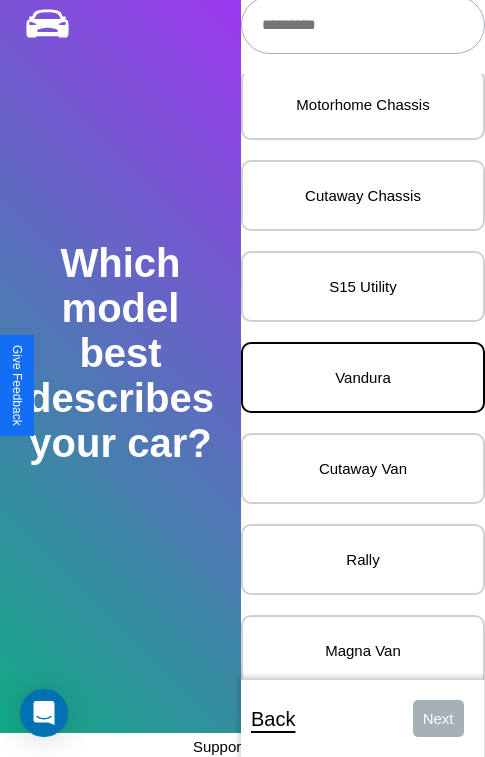 click on "Vandura" at bounding box center [363, 377] 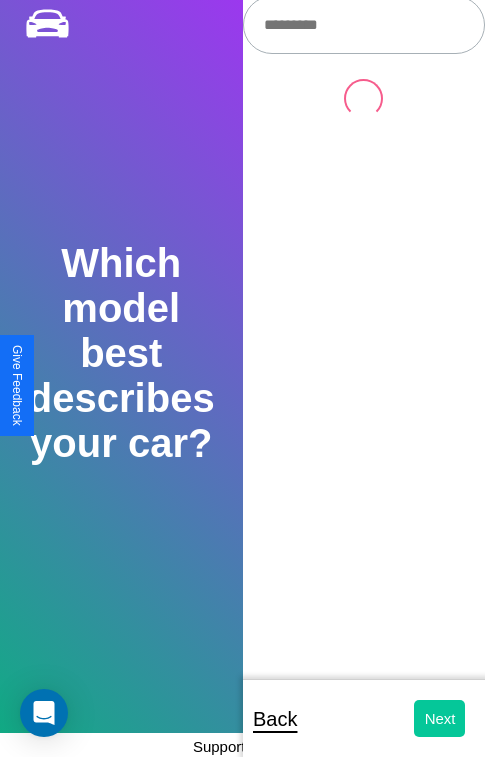 scroll, scrollTop: 0, scrollLeft: 0, axis: both 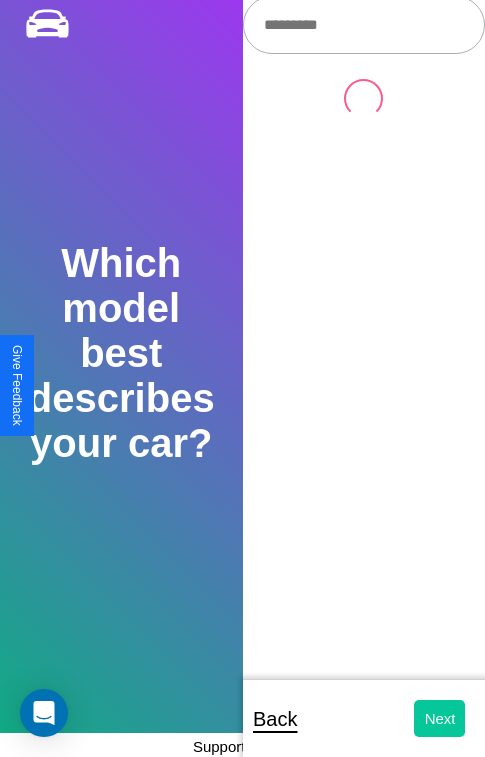 click on "Next" at bounding box center [439, 718] 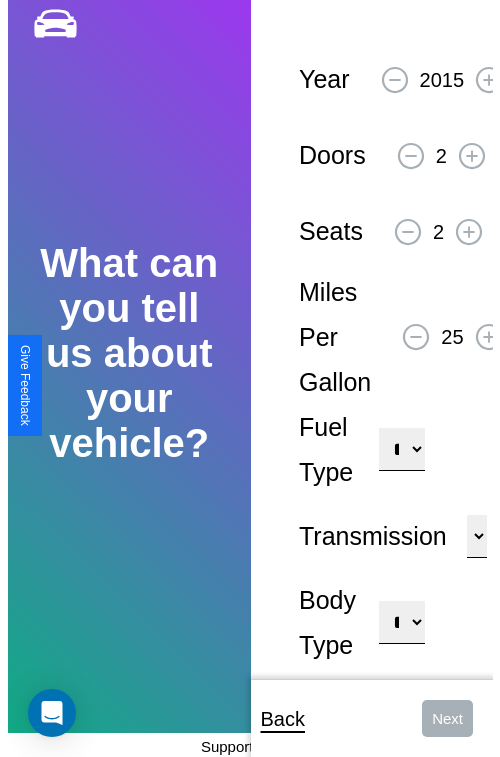 scroll, scrollTop: 0, scrollLeft: 0, axis: both 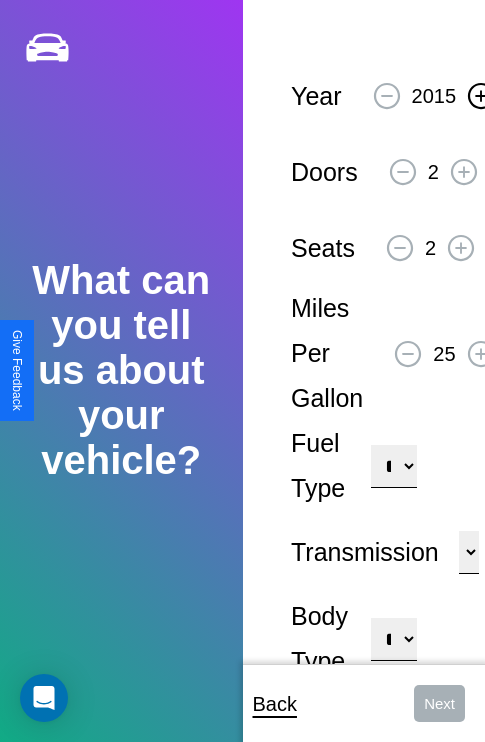 click 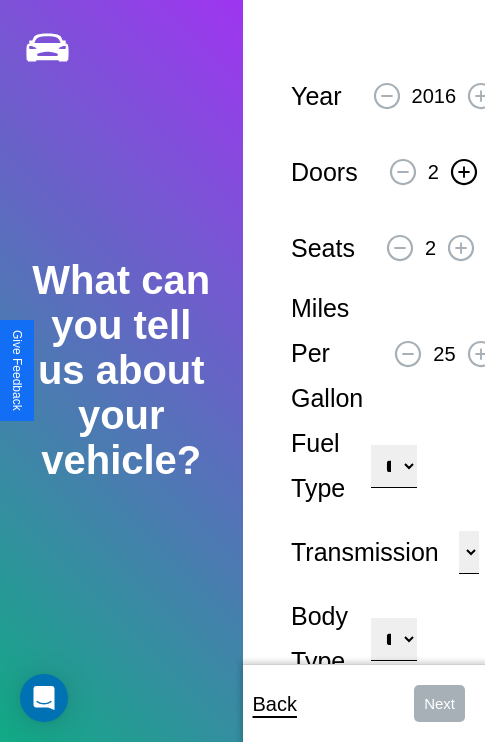 click 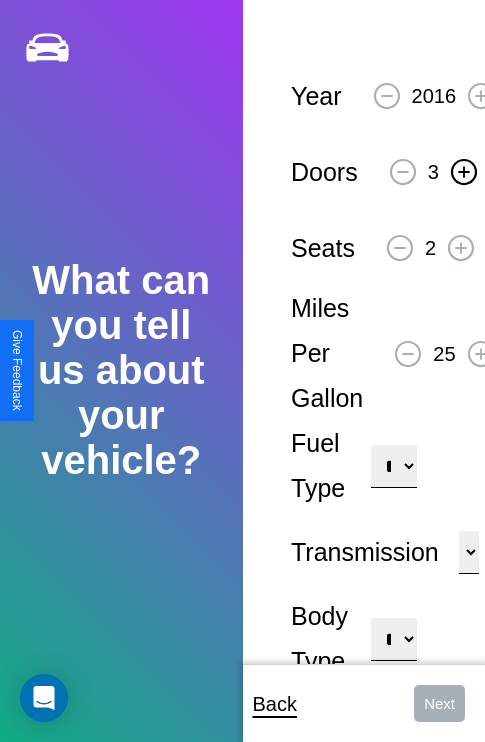 click 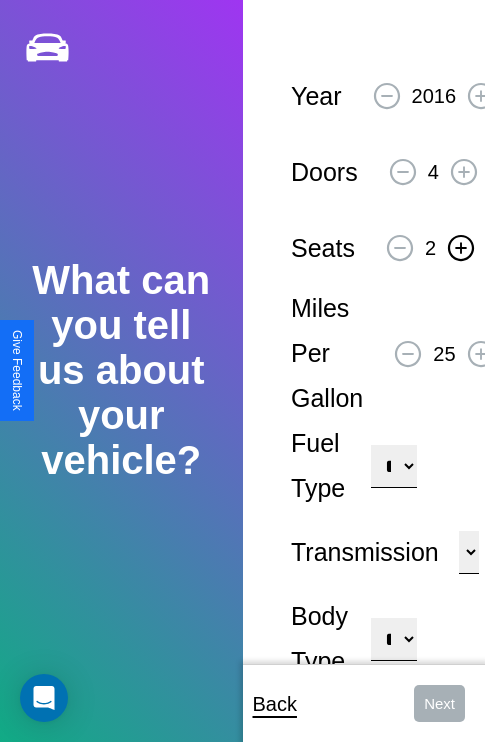click 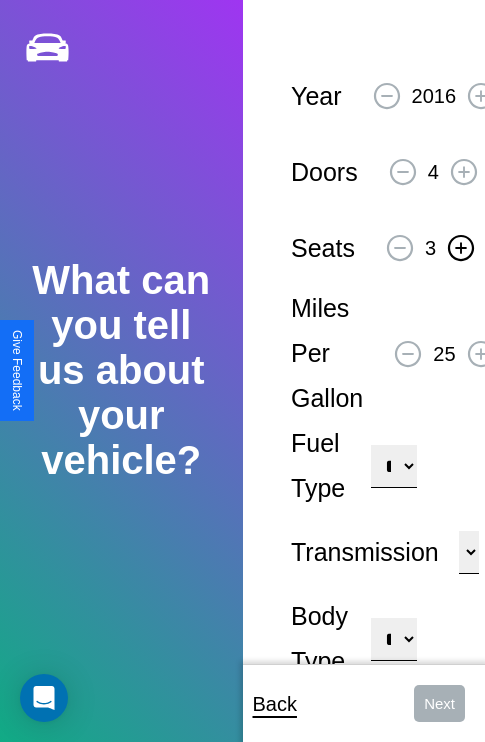 click 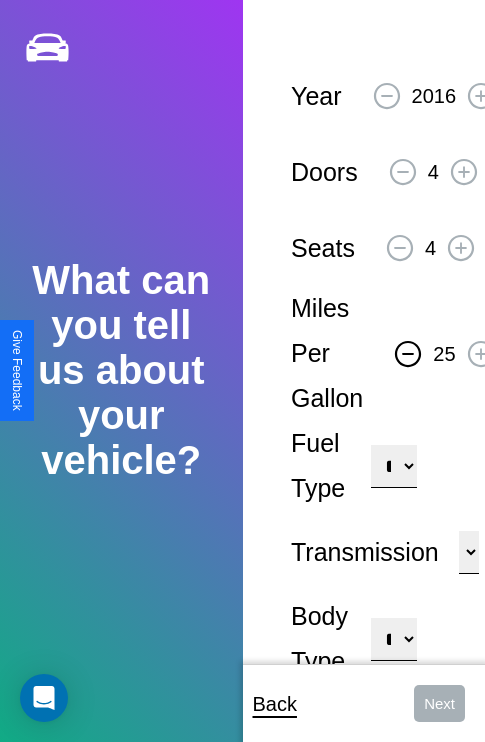 click 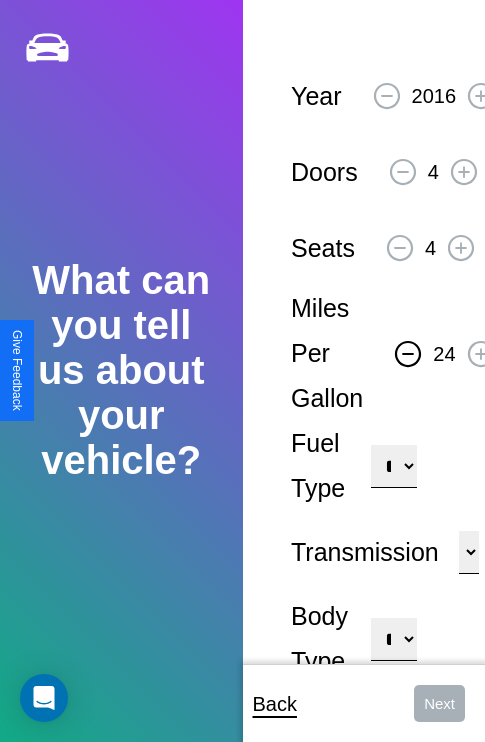 click 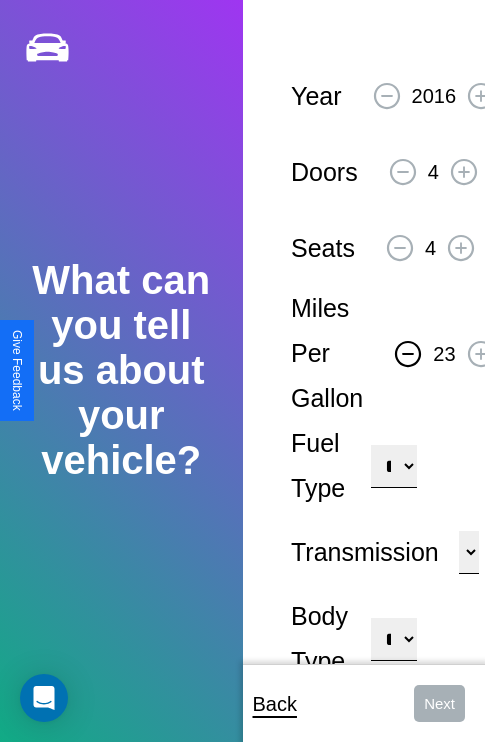 click 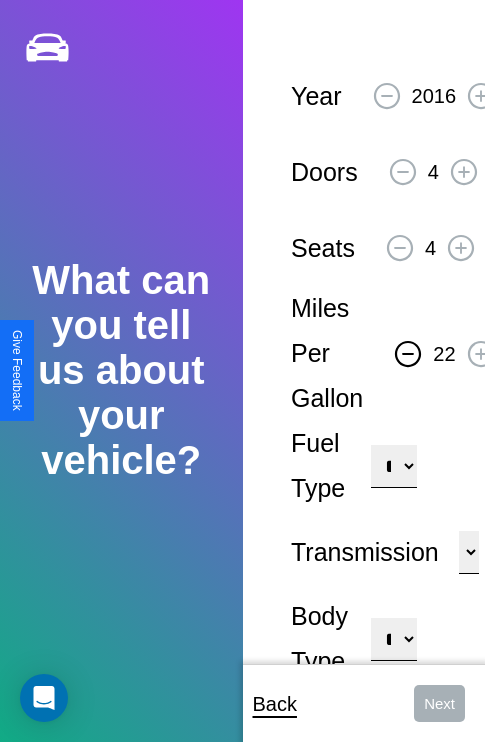 click 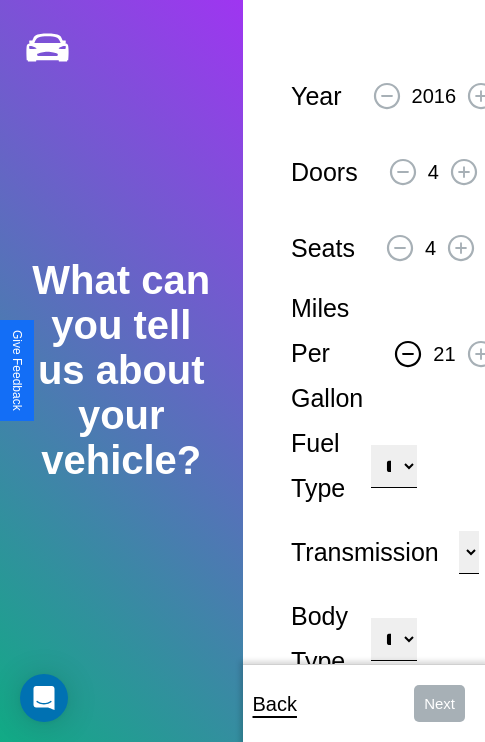 click 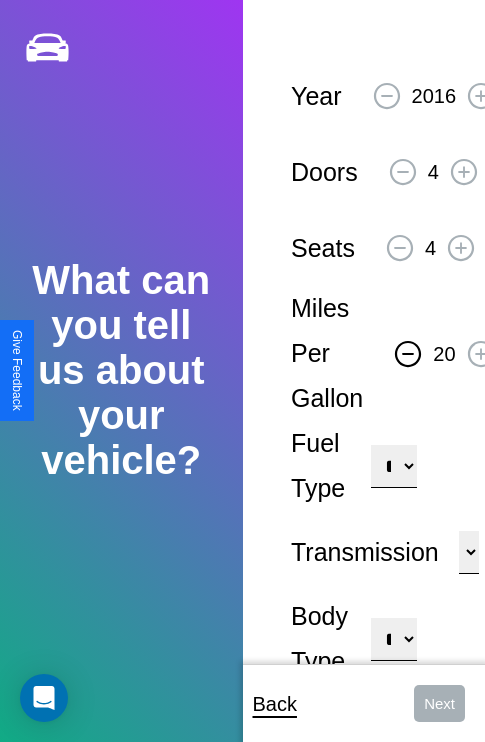 click 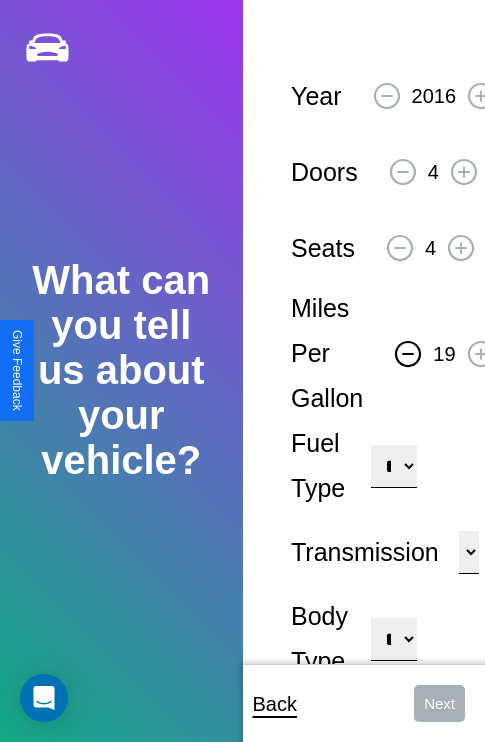 click 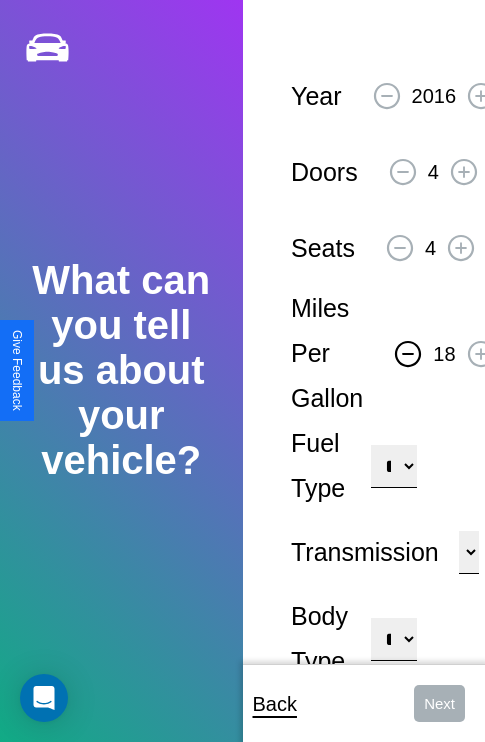 click on "**********" at bounding box center (393, 466) 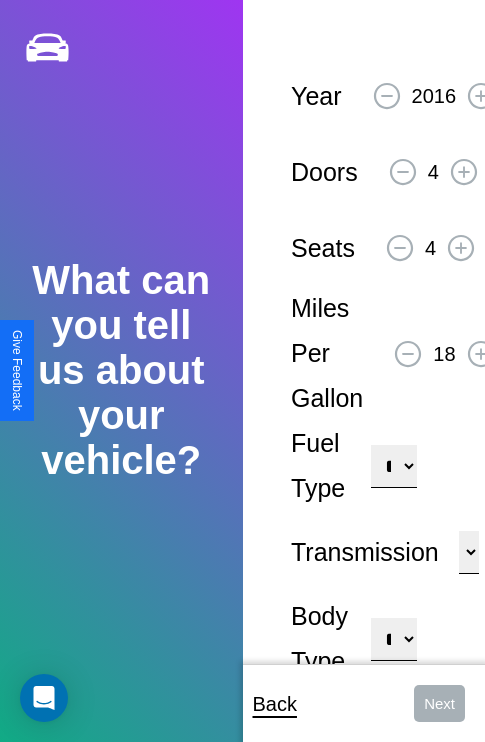 select on "********" 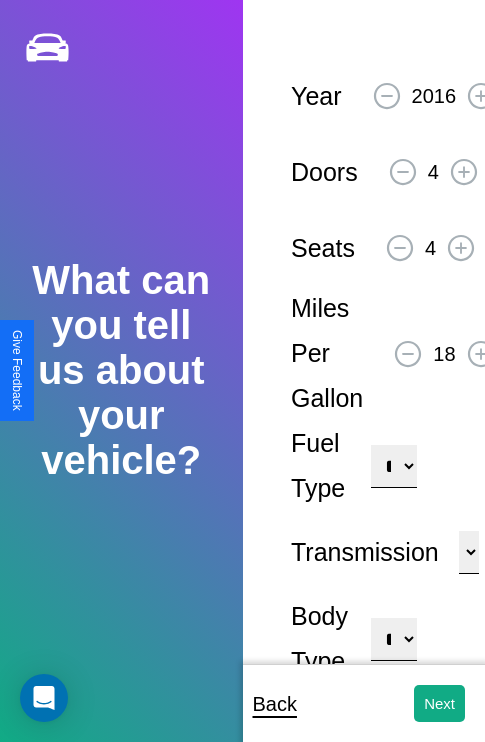 click on "**********" at bounding box center (393, 639) 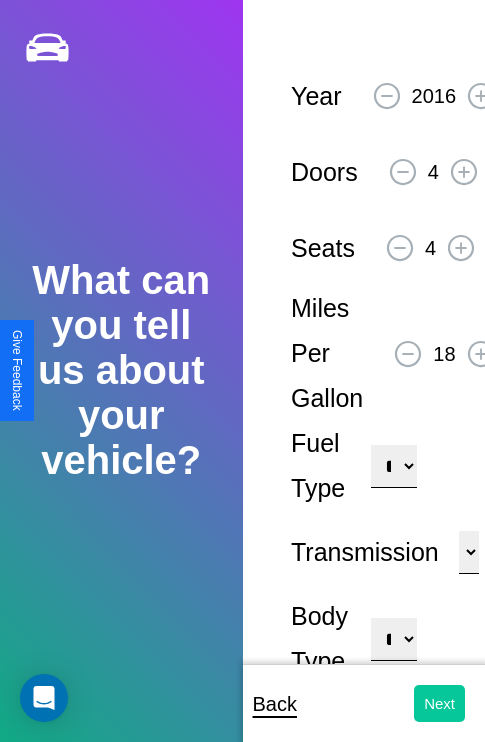 click on "Next" at bounding box center [439, 703] 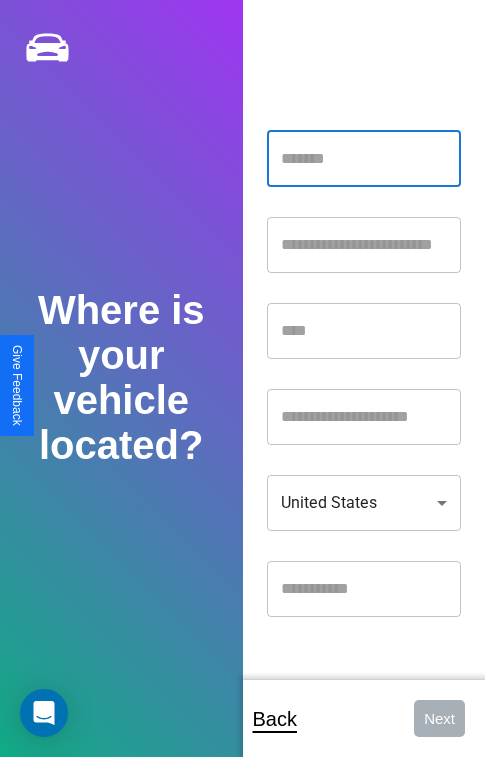 click at bounding box center (364, 159) 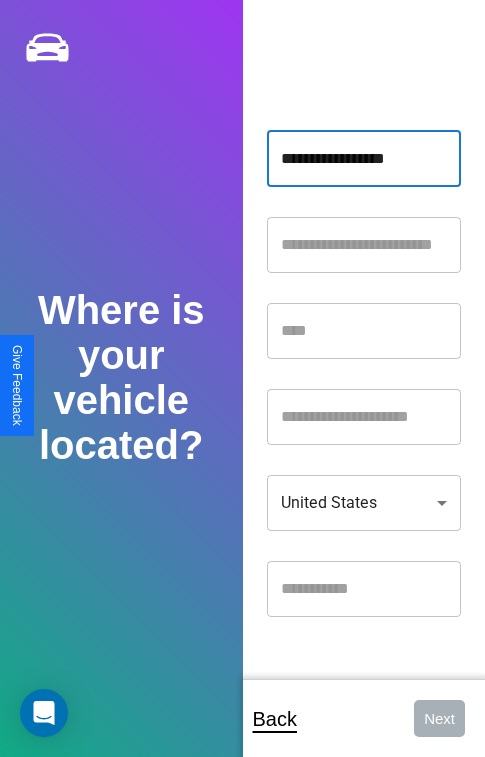 type on "**********" 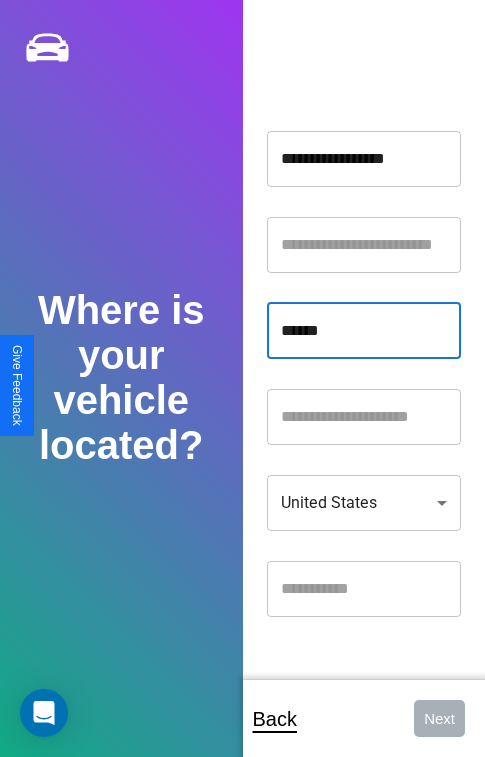 type on "******" 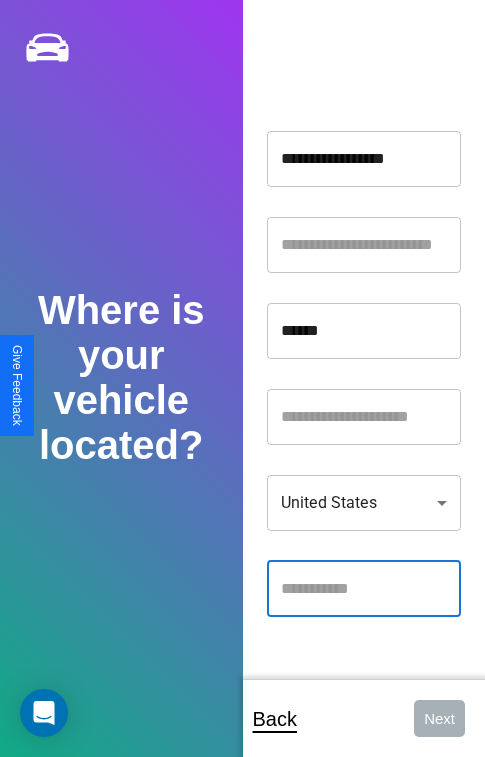 click at bounding box center (364, 589) 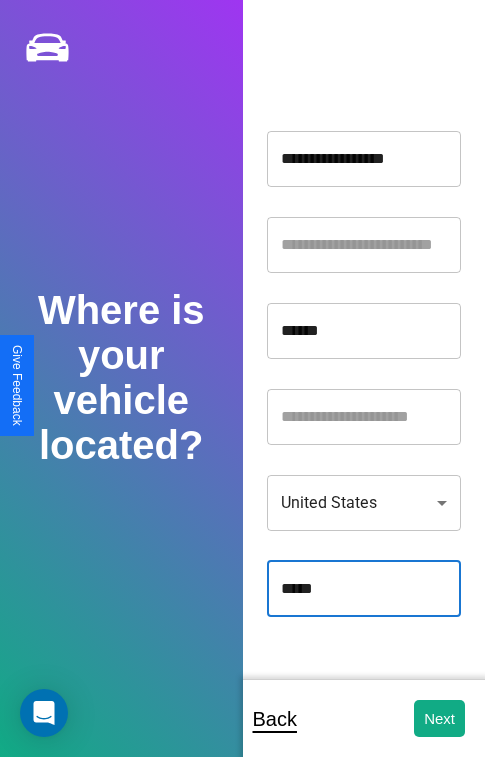 type on "*****" 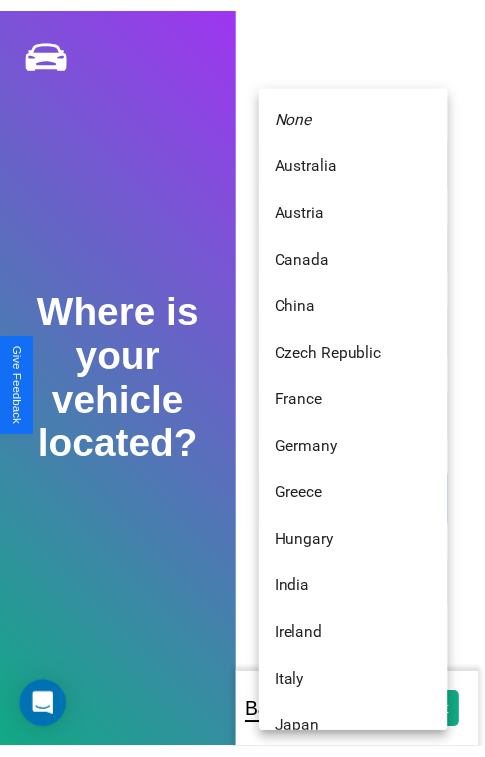 scroll, scrollTop: 459, scrollLeft: 0, axis: vertical 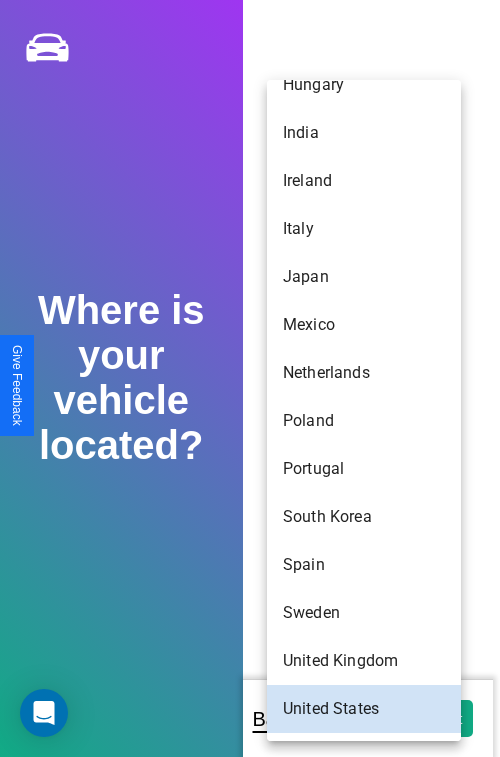 click on "United Kingdom" at bounding box center (364, 661) 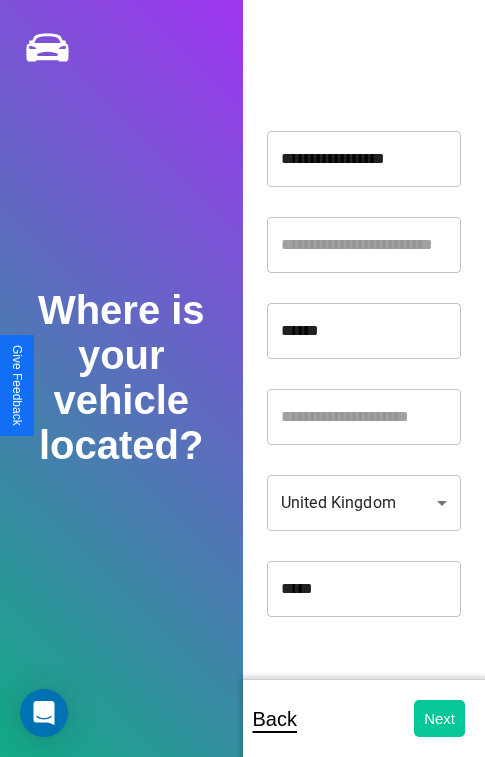 click on "Next" at bounding box center (439, 718) 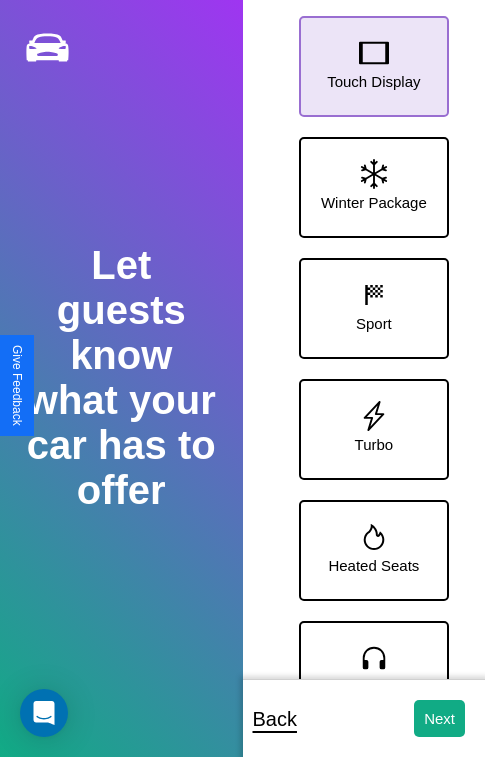 click 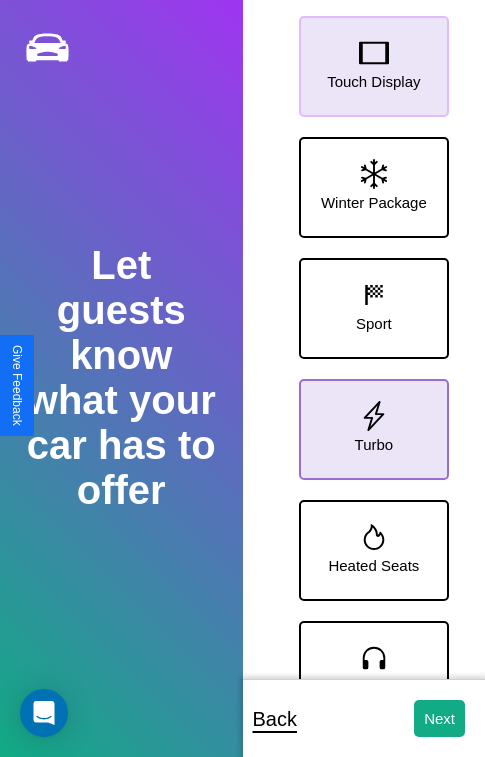 click 